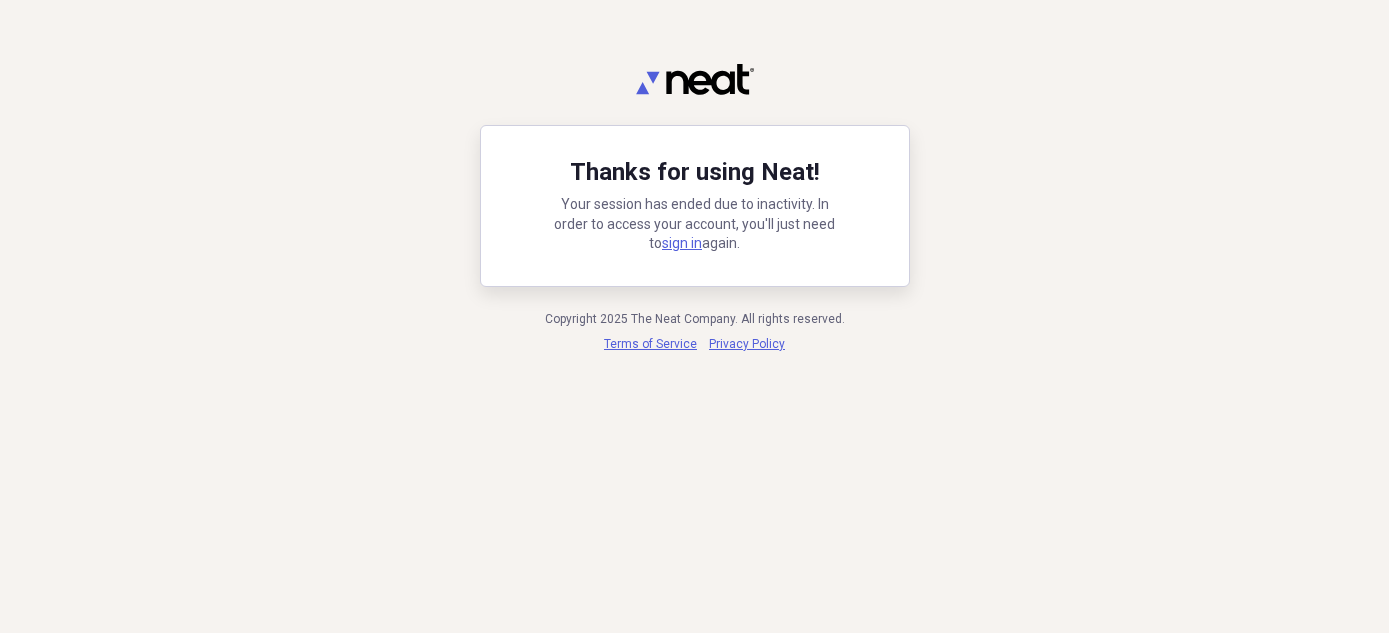 scroll, scrollTop: 0, scrollLeft: 0, axis: both 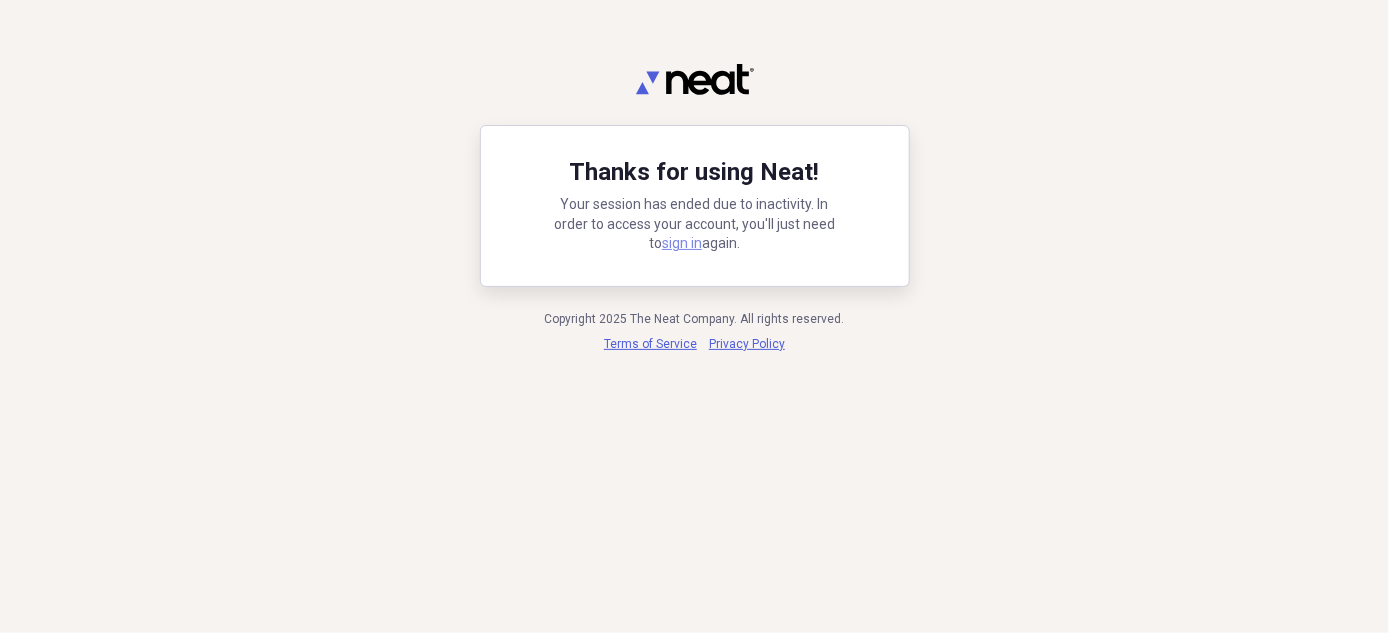 click on "sign in" at bounding box center (682, 243) 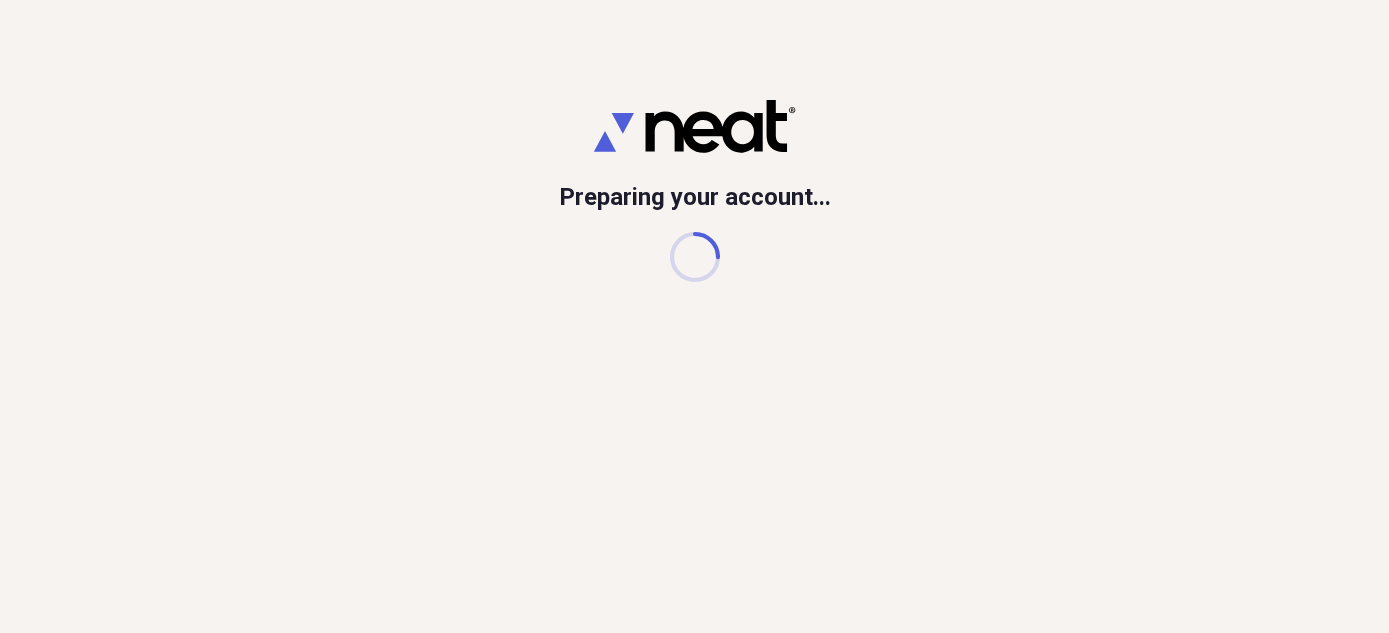 scroll, scrollTop: 0, scrollLeft: 0, axis: both 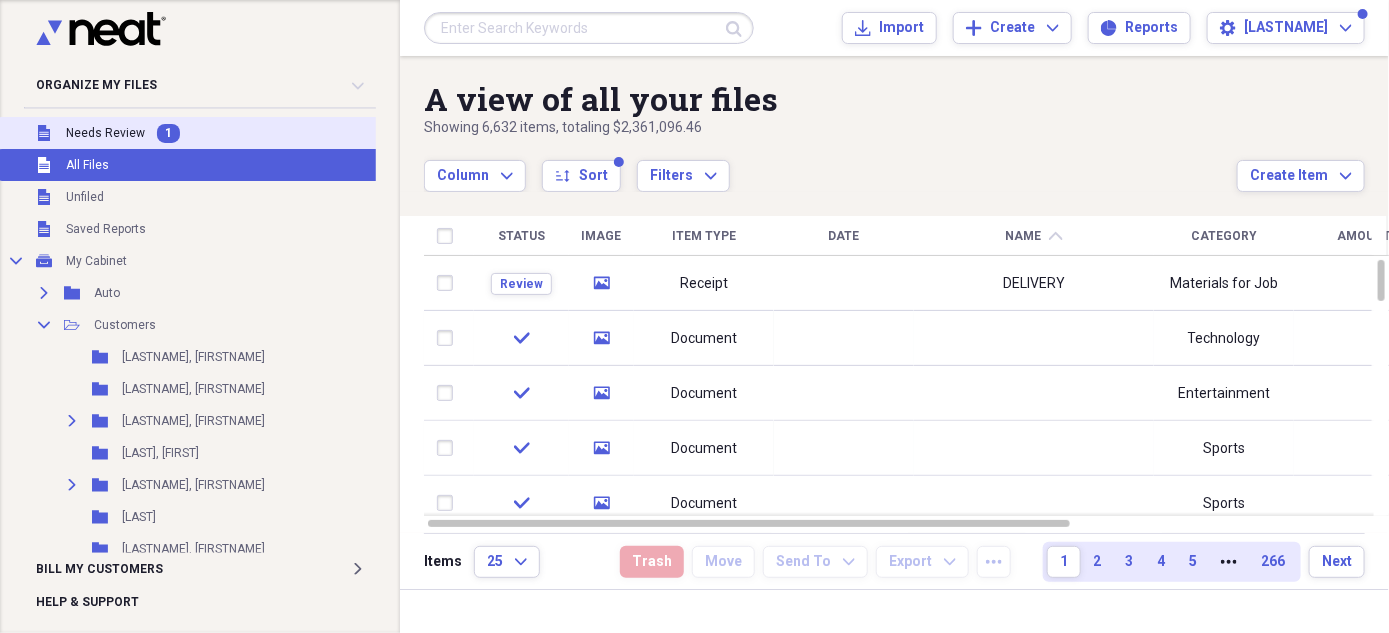 click on "Needs Review" at bounding box center (105, 133) 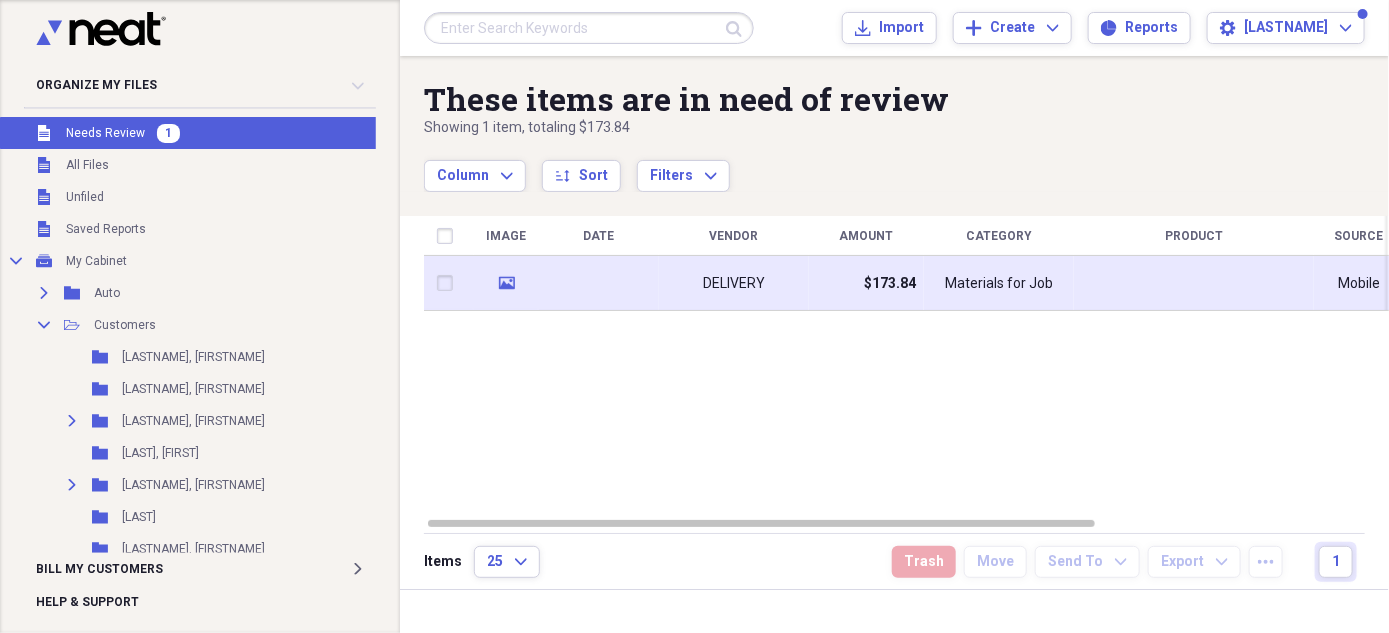 click on "DELIVERY" at bounding box center (734, 283) 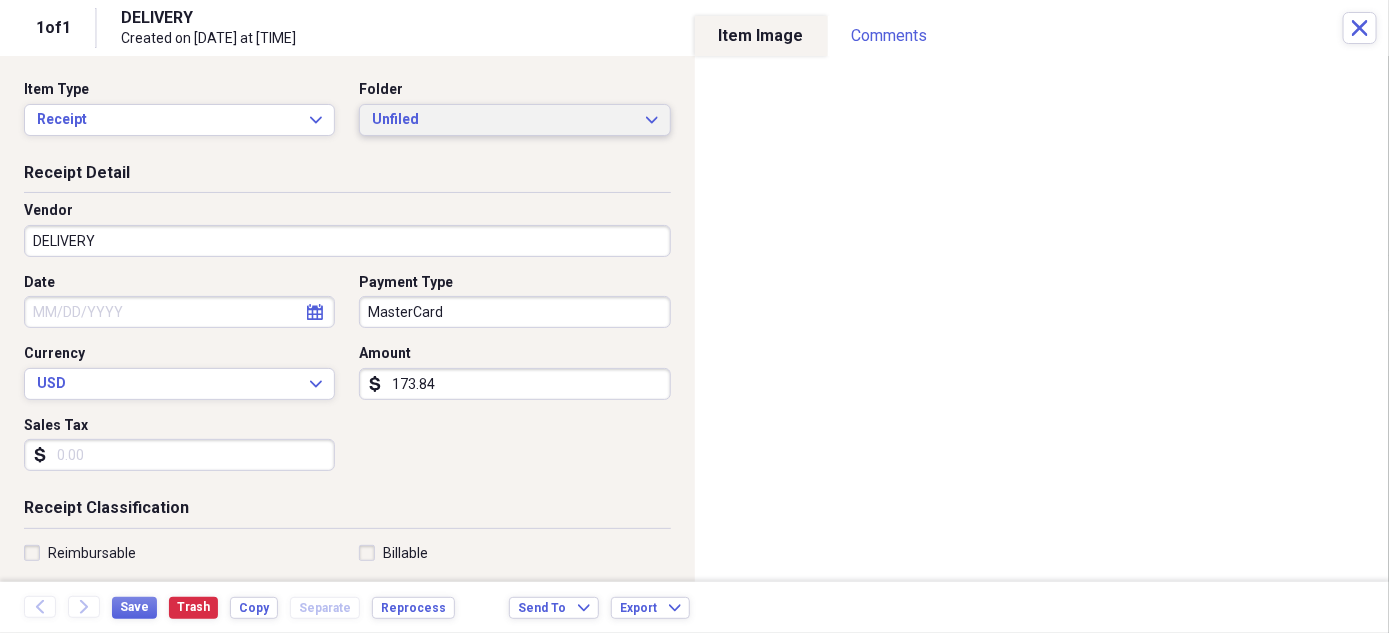 click on "Expand" 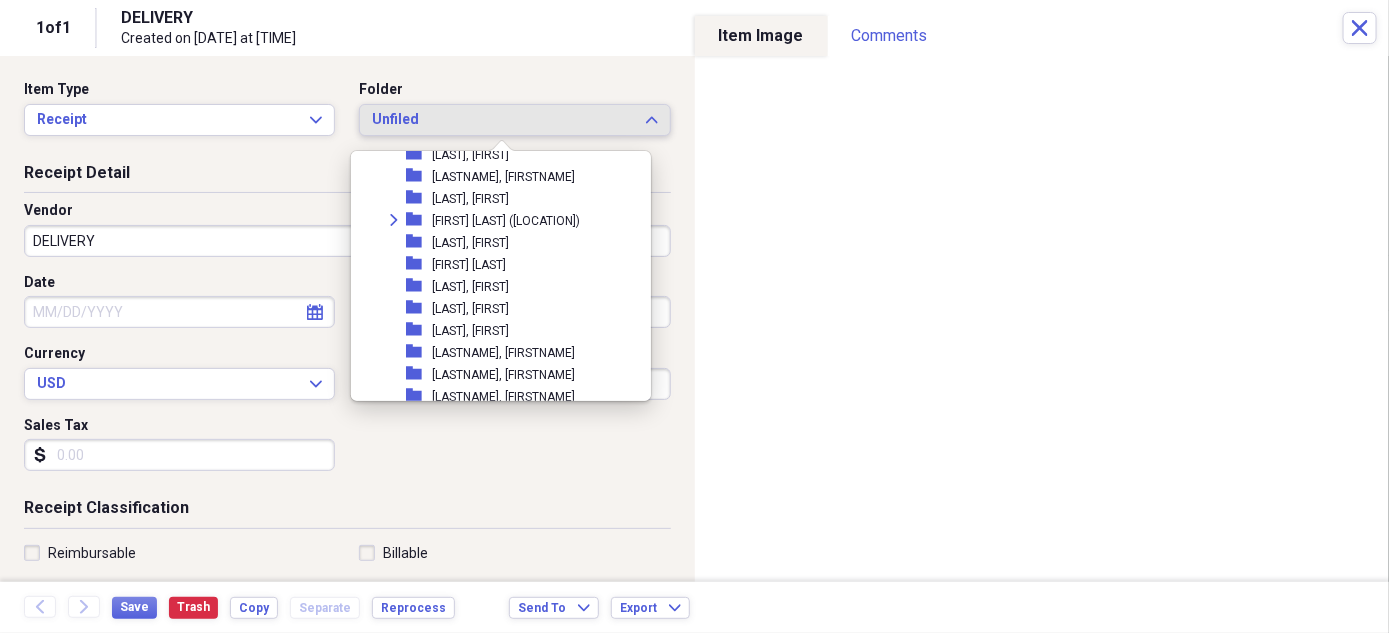 scroll, scrollTop: 999, scrollLeft: 0, axis: vertical 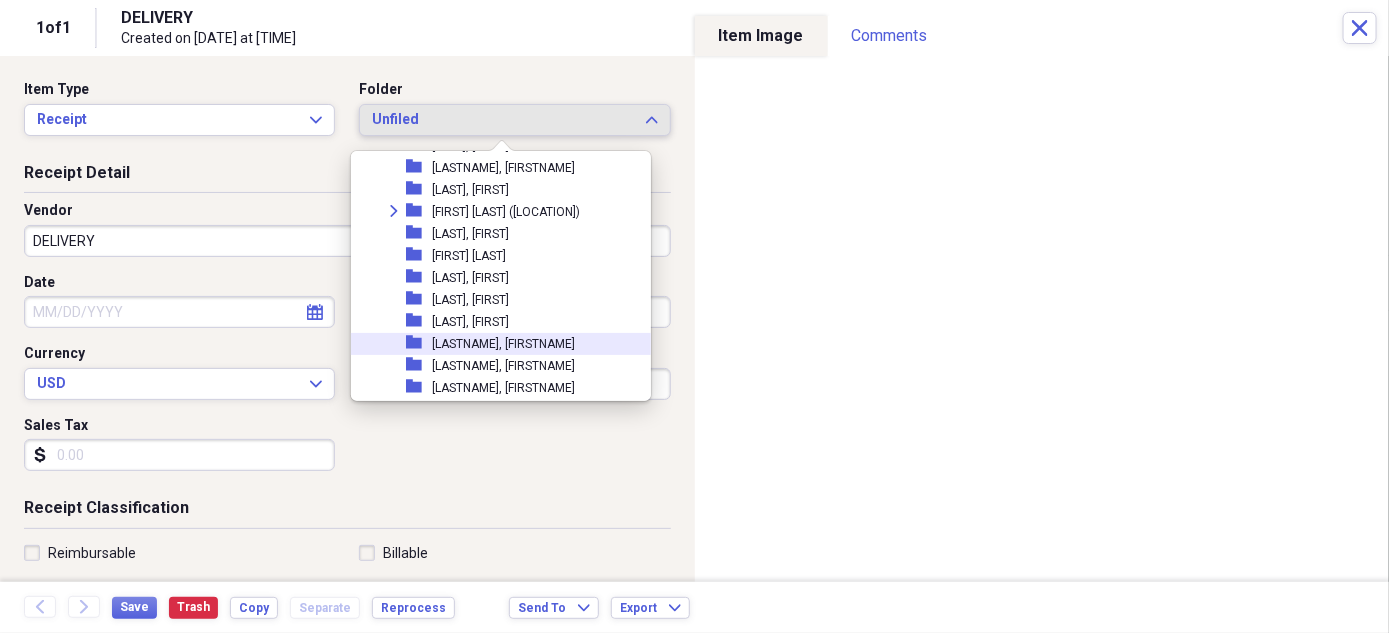 click on "folder [LAST], [FIRST]" at bounding box center [498, 344] 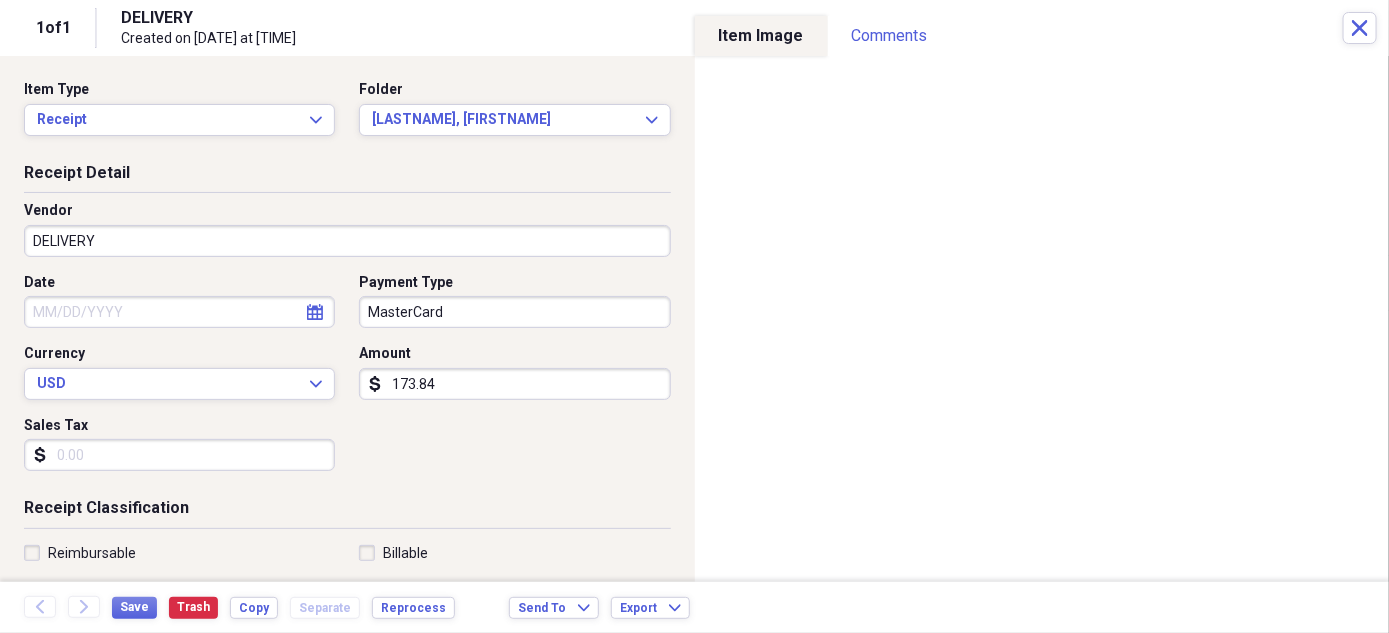click on "DELIVERY" at bounding box center [347, 241] 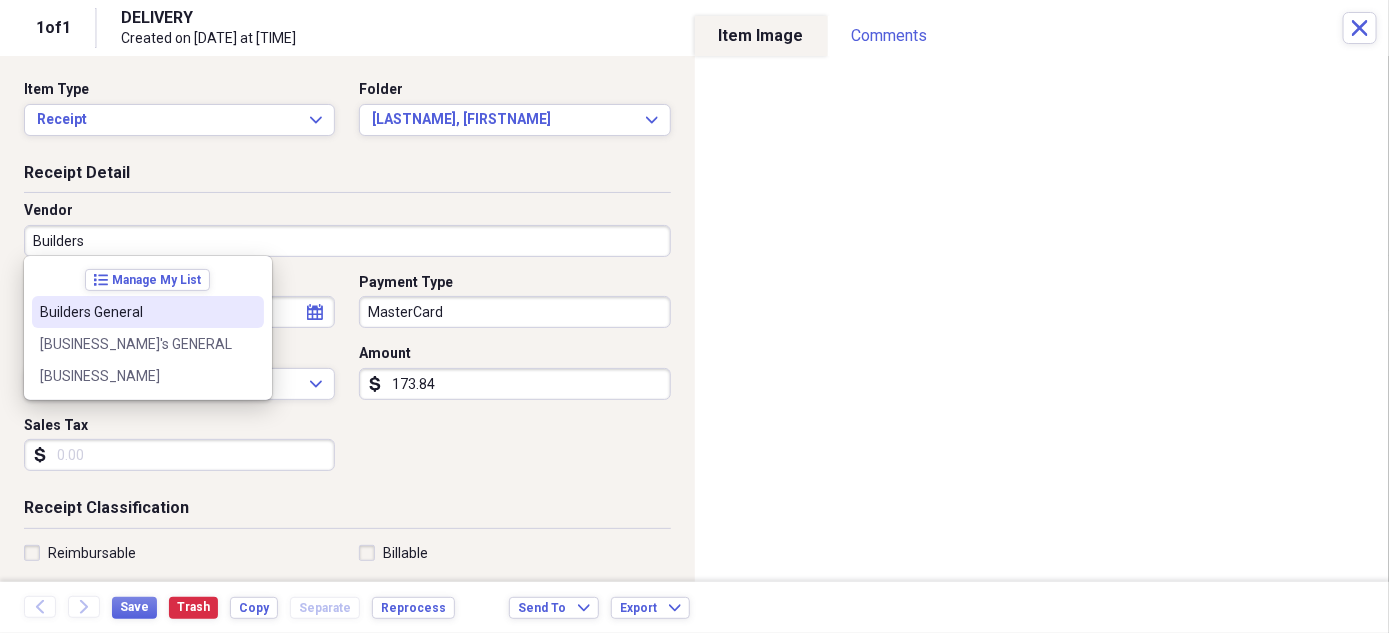 click on "Builders General" at bounding box center [148, 312] 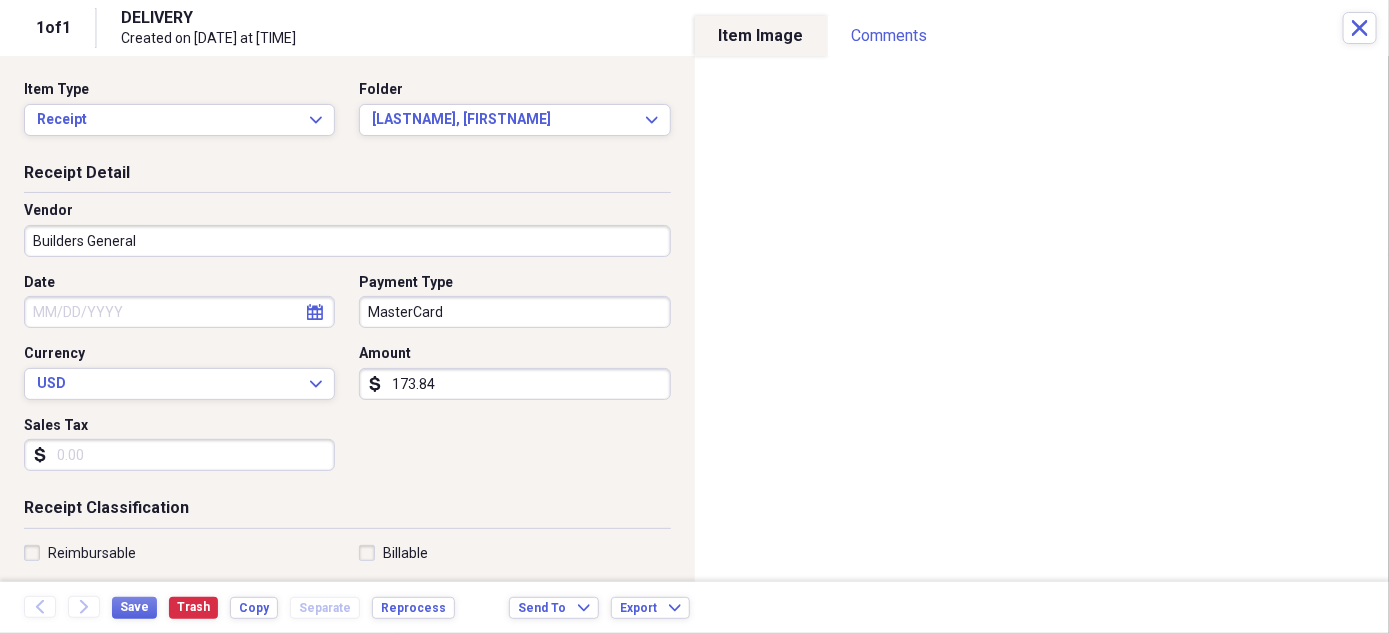 click 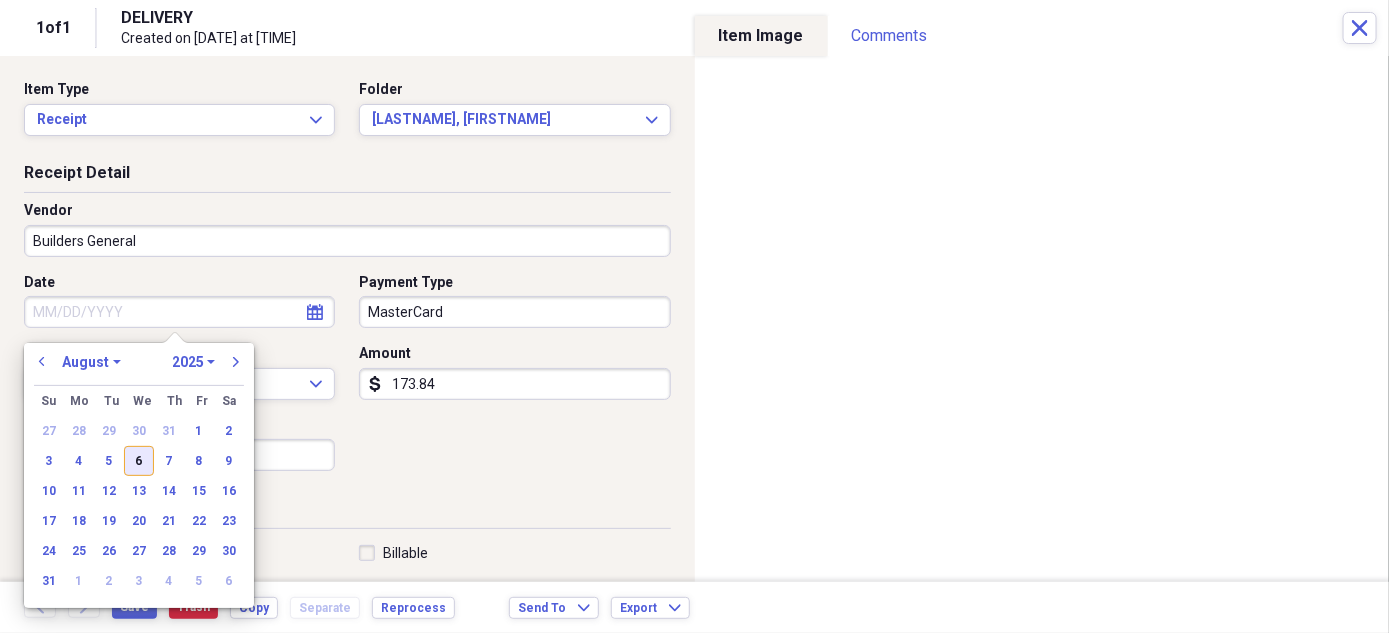 click on "6" at bounding box center [139, 461] 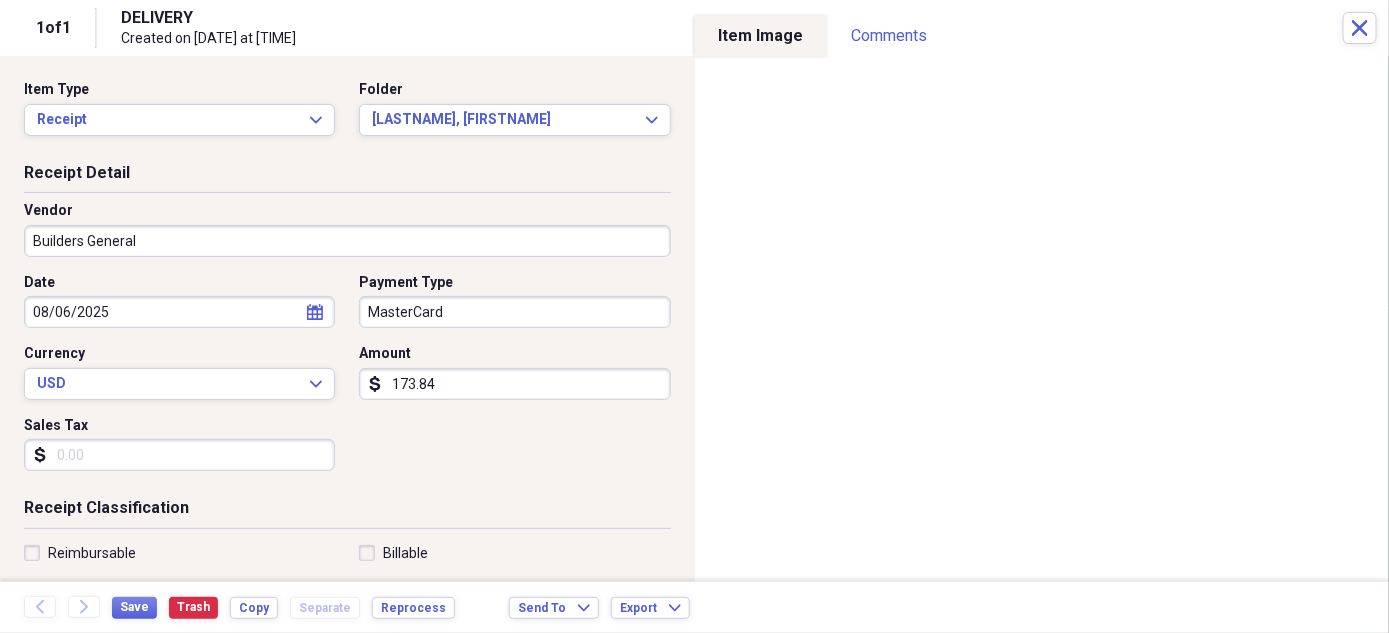 click on "Sales Tax" at bounding box center (179, 455) 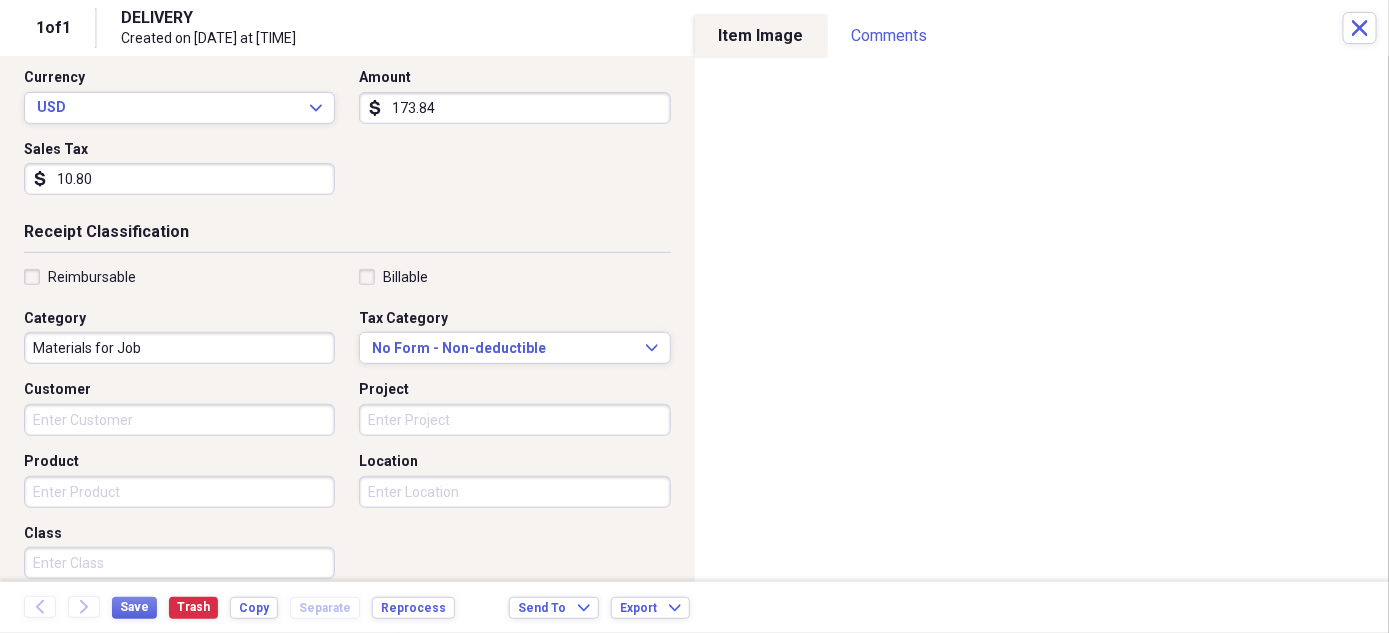 scroll, scrollTop: 299, scrollLeft: 0, axis: vertical 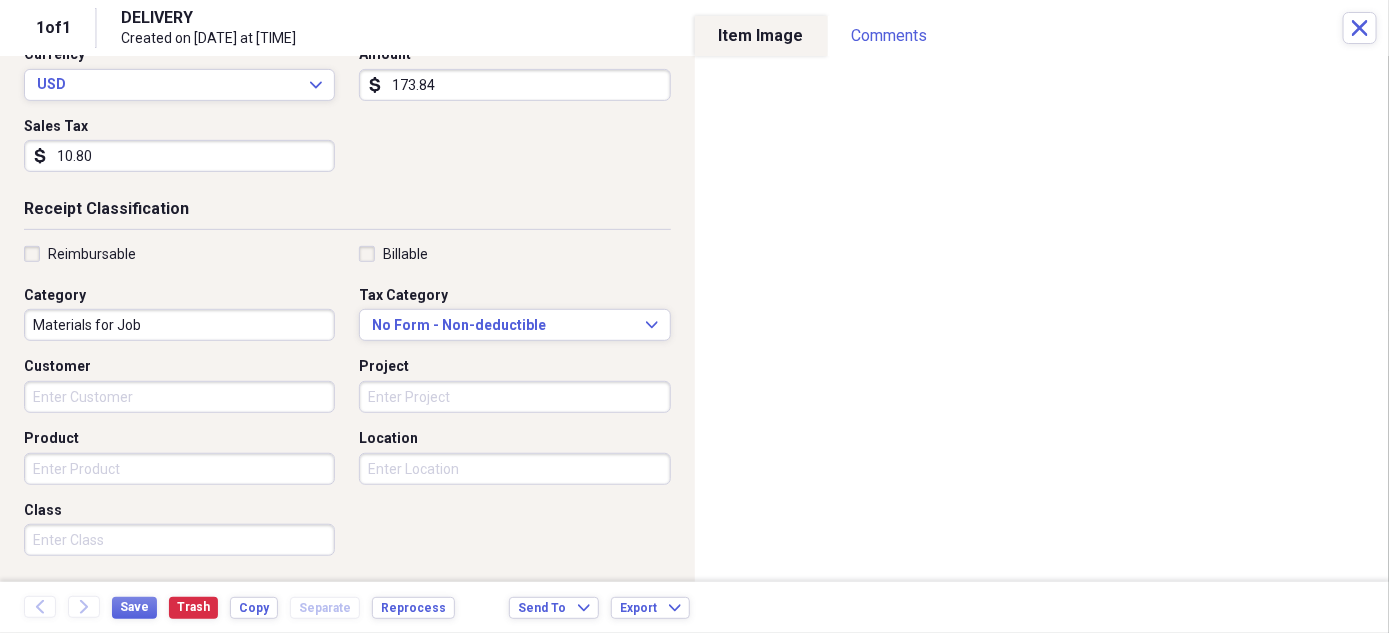 type on "10.80" 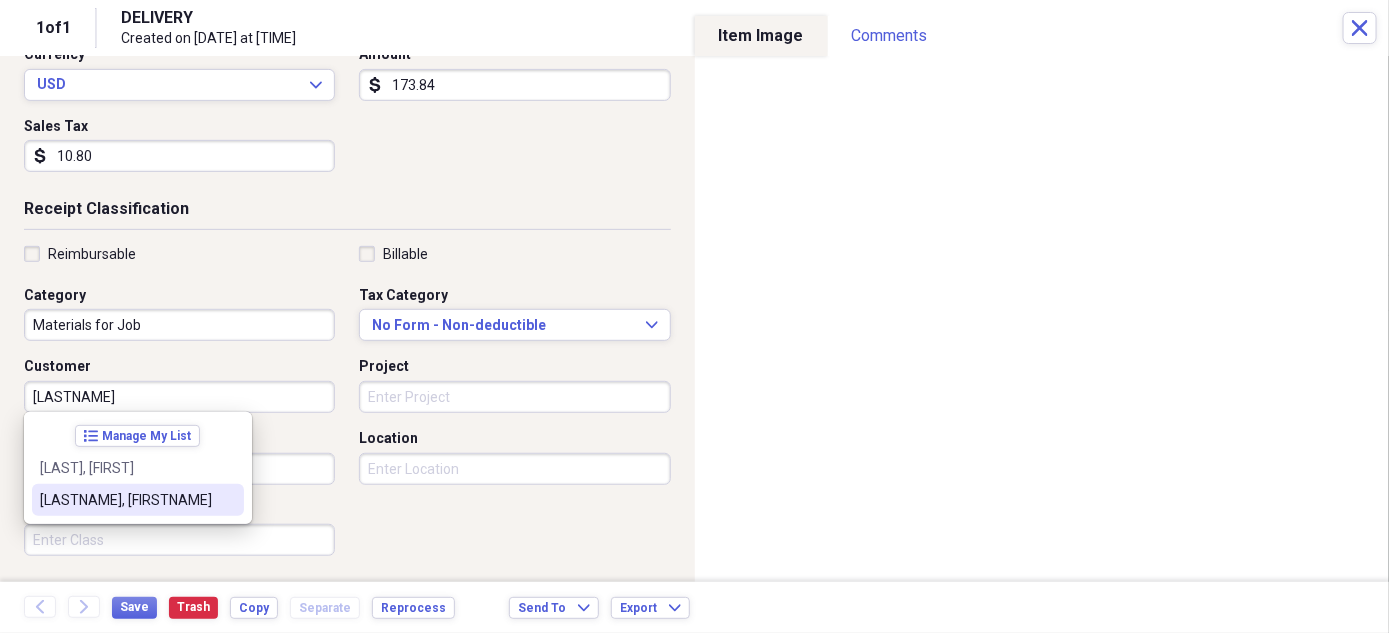 click on "[LASTNAME], [FIRSTNAME]" at bounding box center [138, 500] 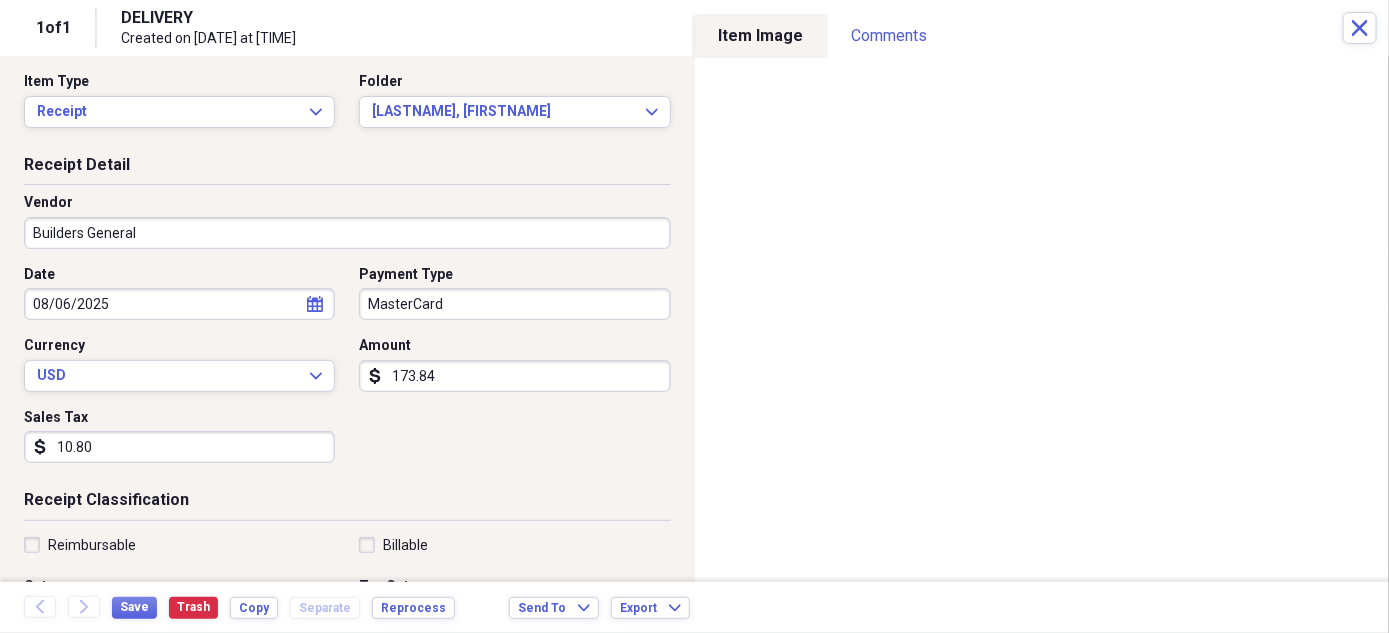 scroll, scrollTop: 0, scrollLeft: 0, axis: both 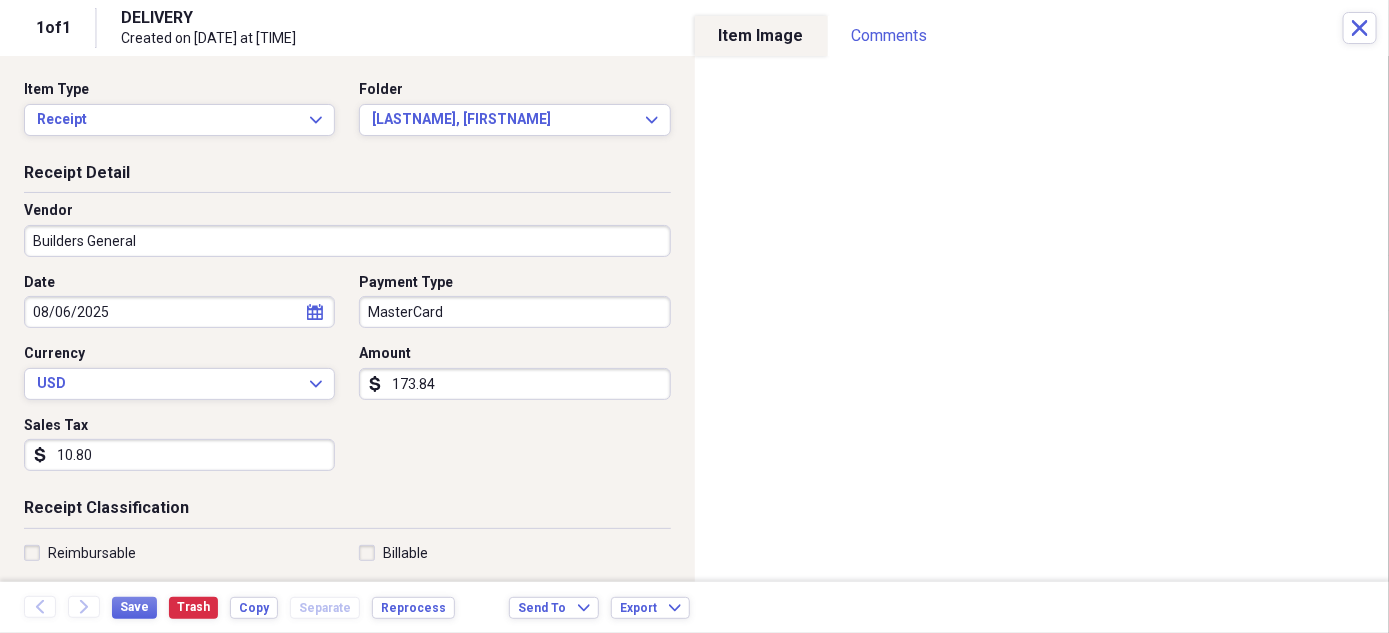 click on "MasterCard" at bounding box center (514, 312) 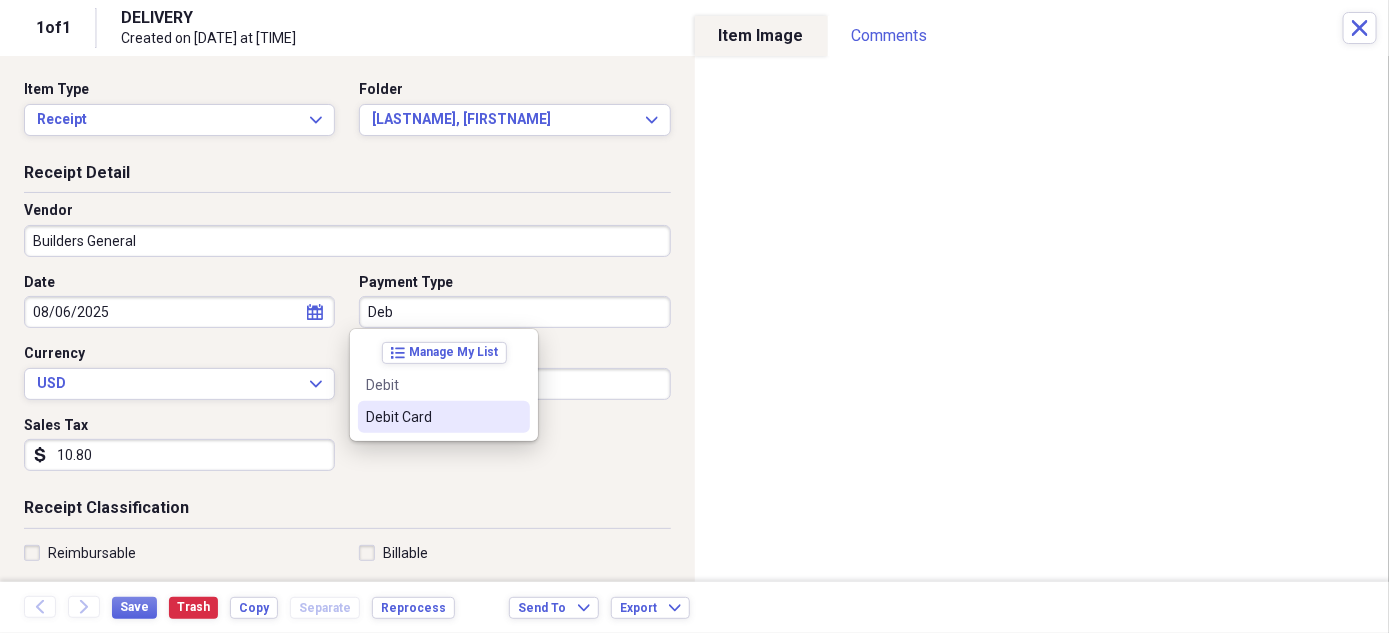 click on "Debit Card" at bounding box center [432, 417] 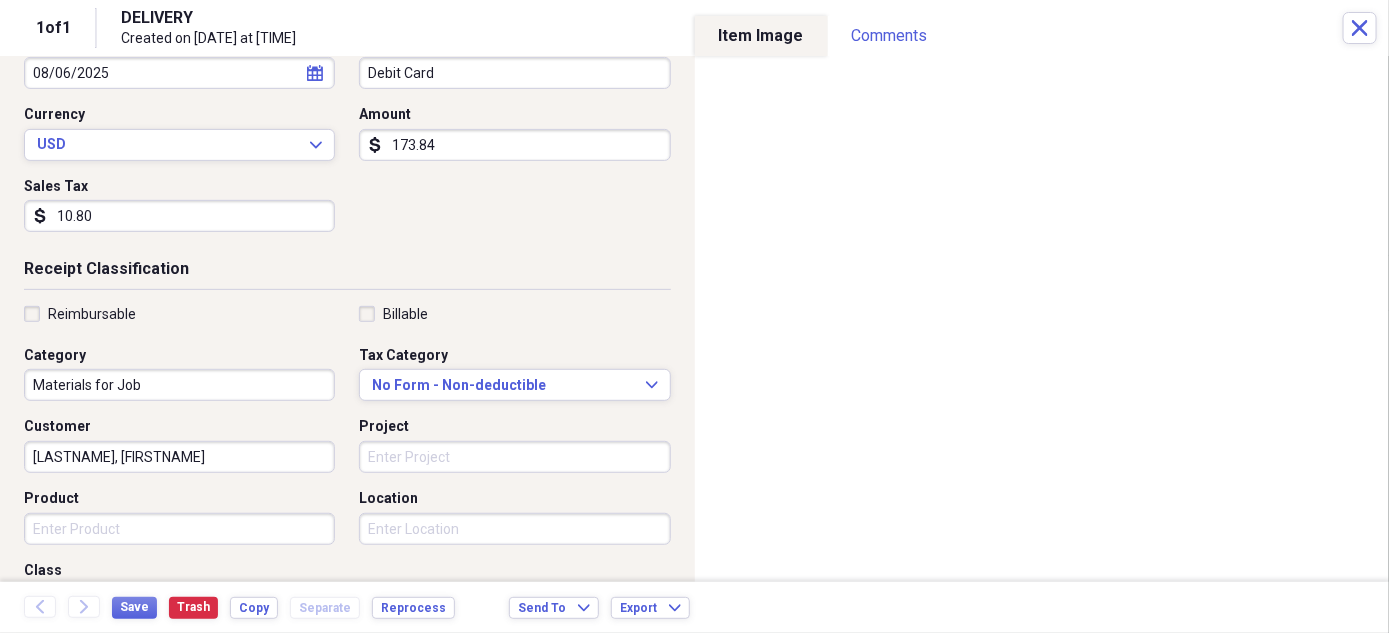scroll, scrollTop: 249, scrollLeft: 0, axis: vertical 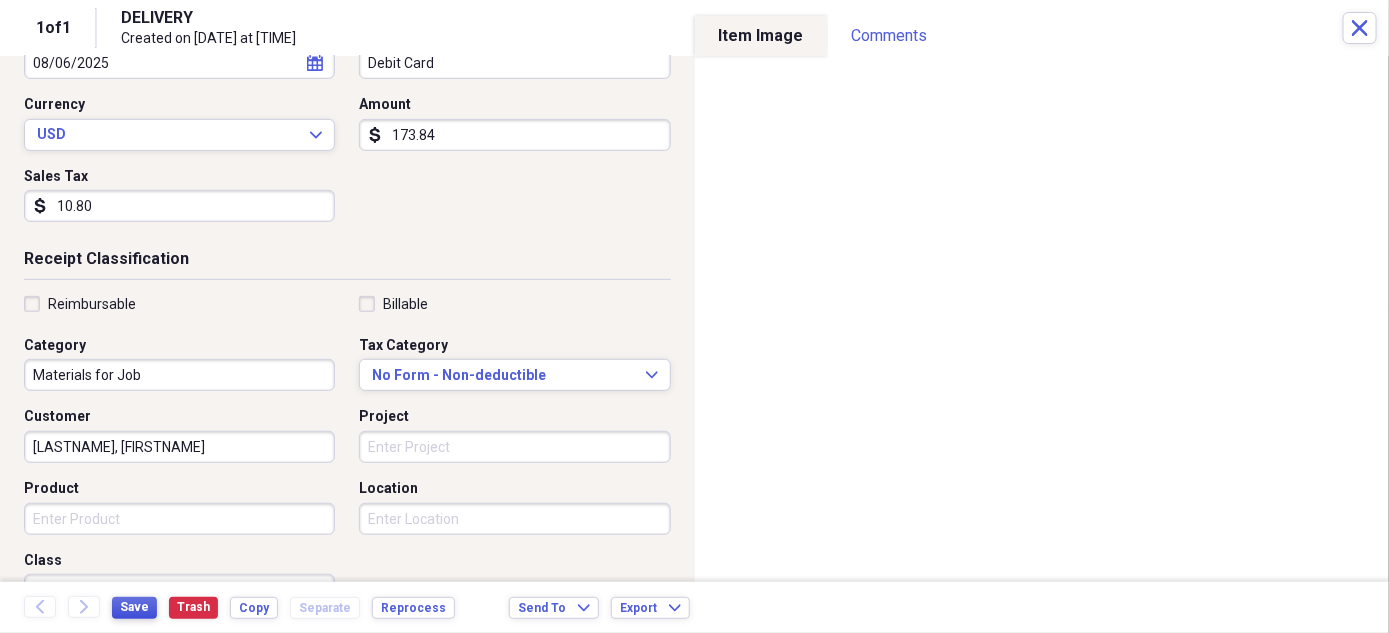 click on "Save" at bounding box center (134, 607) 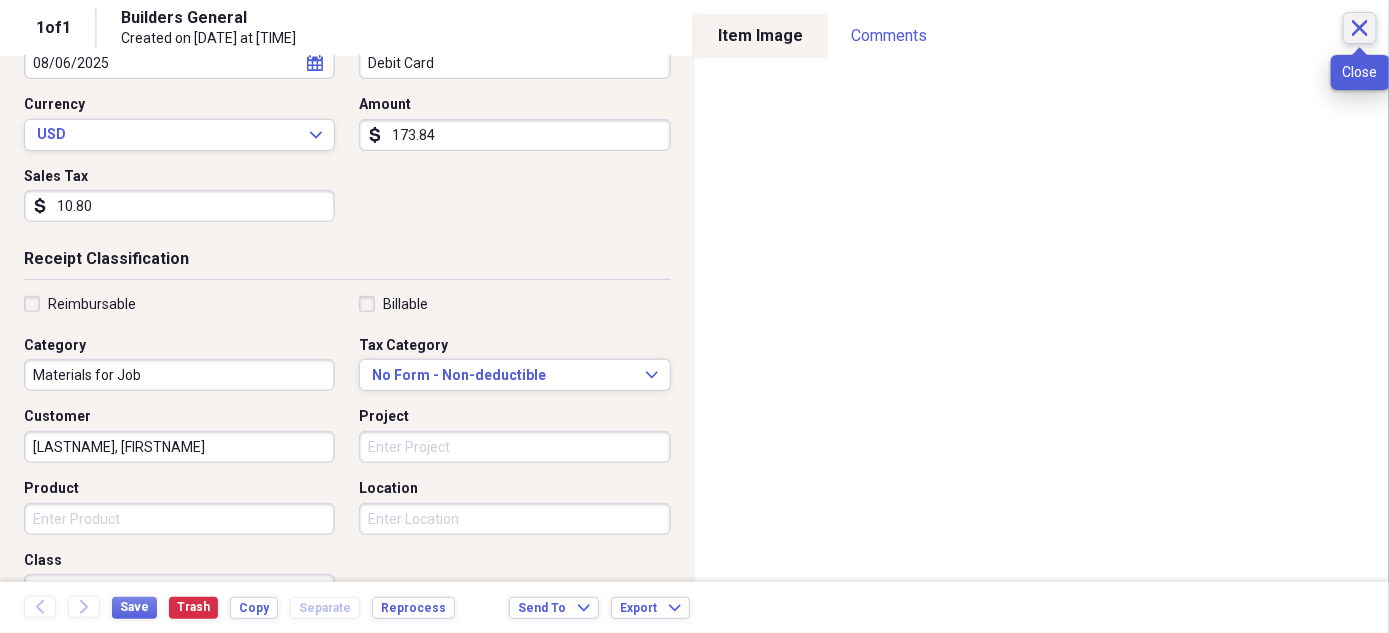 click on "Close" 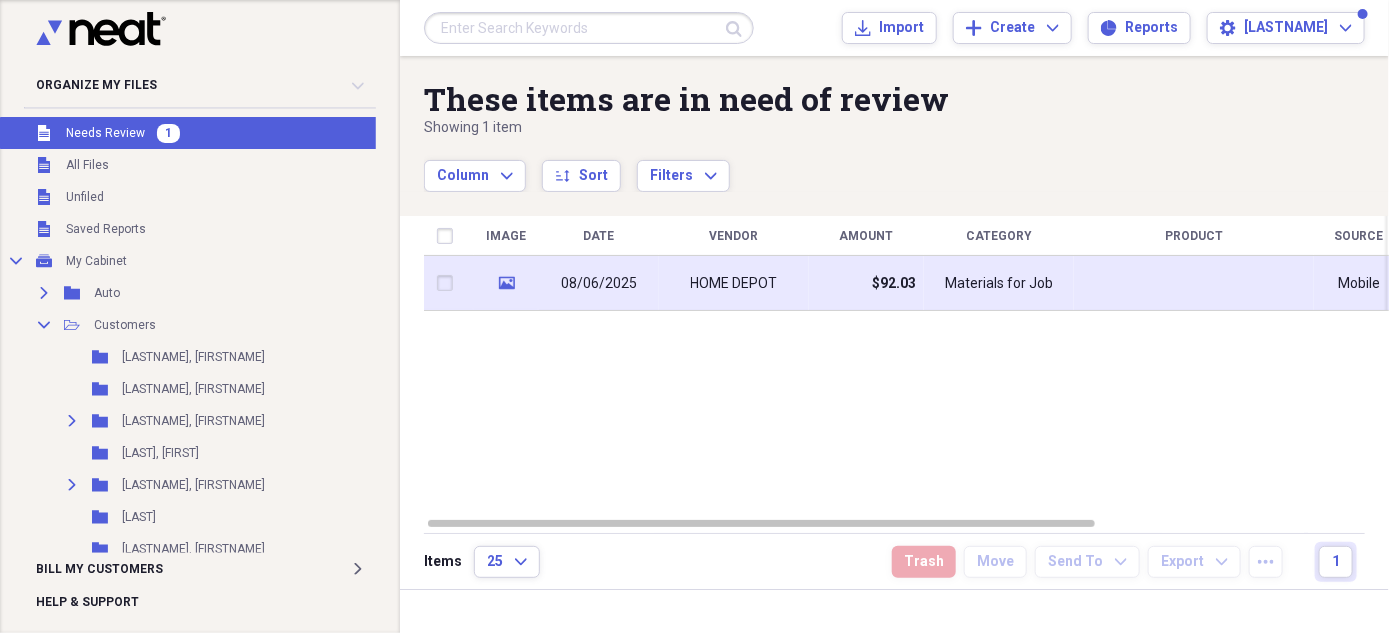 click on "HOME DEPOT" at bounding box center (734, 284) 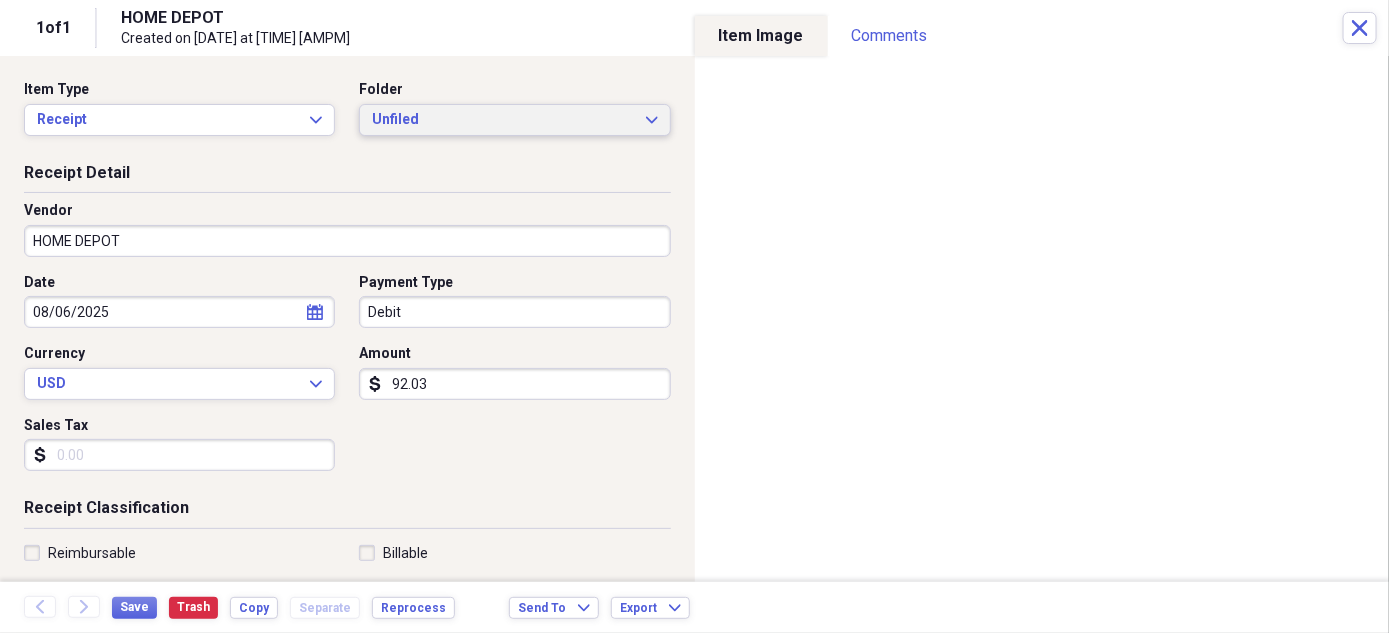 click on "Expand" 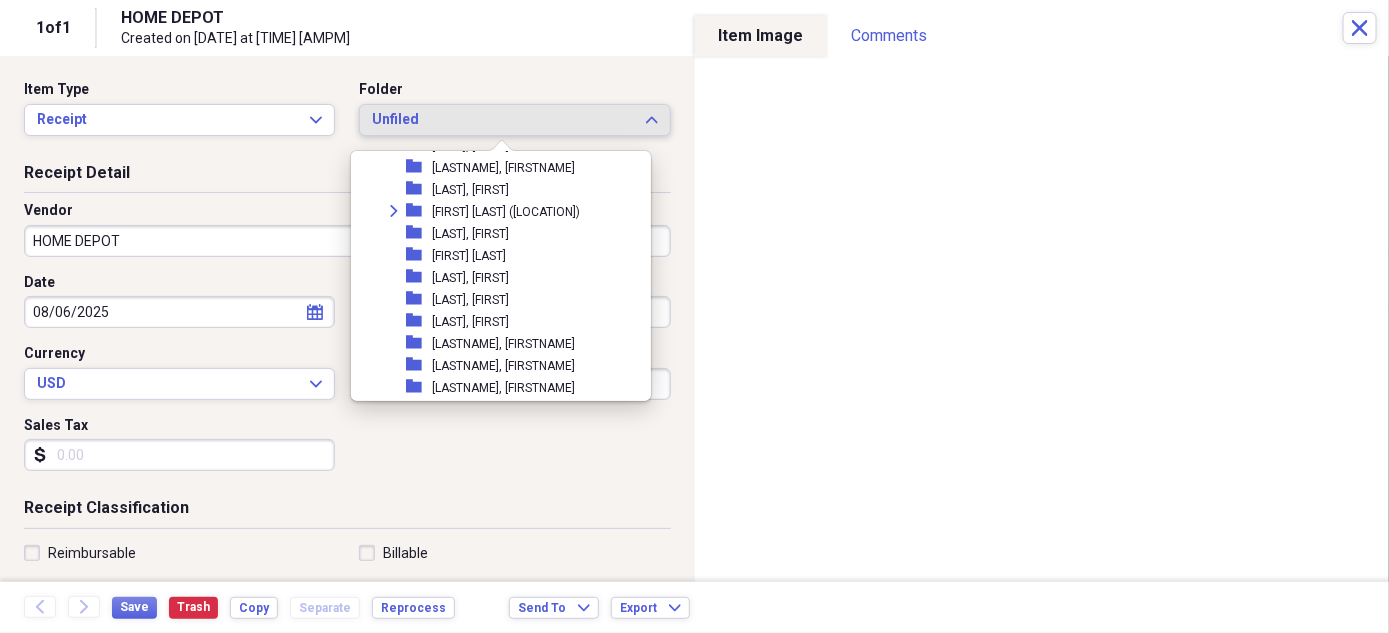 scroll, scrollTop: 1049, scrollLeft: 0, axis: vertical 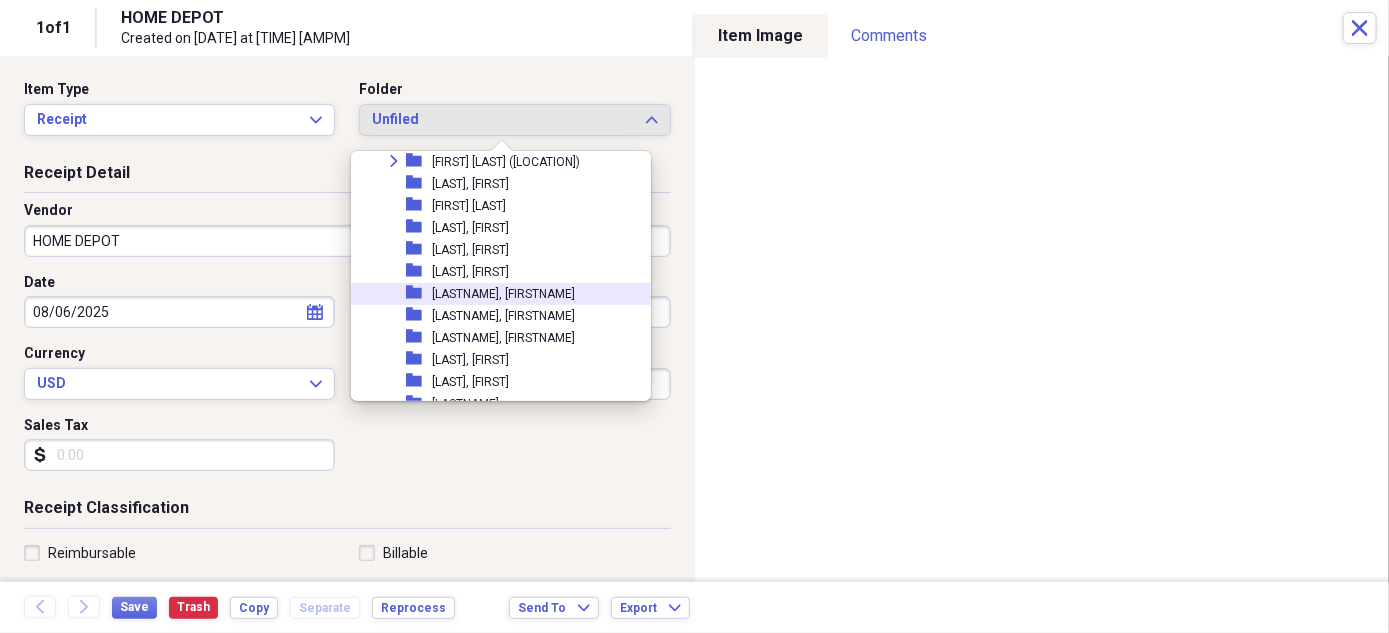 click on "[LASTNAME], [FIRSTNAME]" at bounding box center (503, 294) 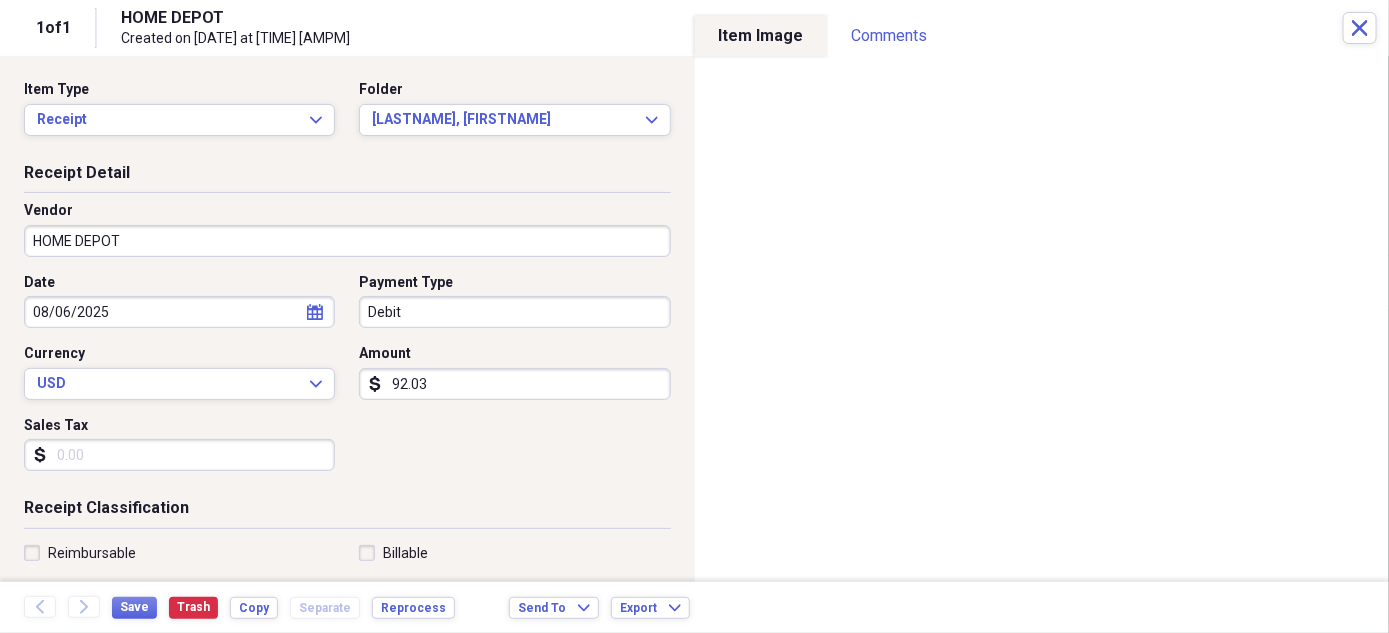 click on "Sales Tax" at bounding box center (179, 455) 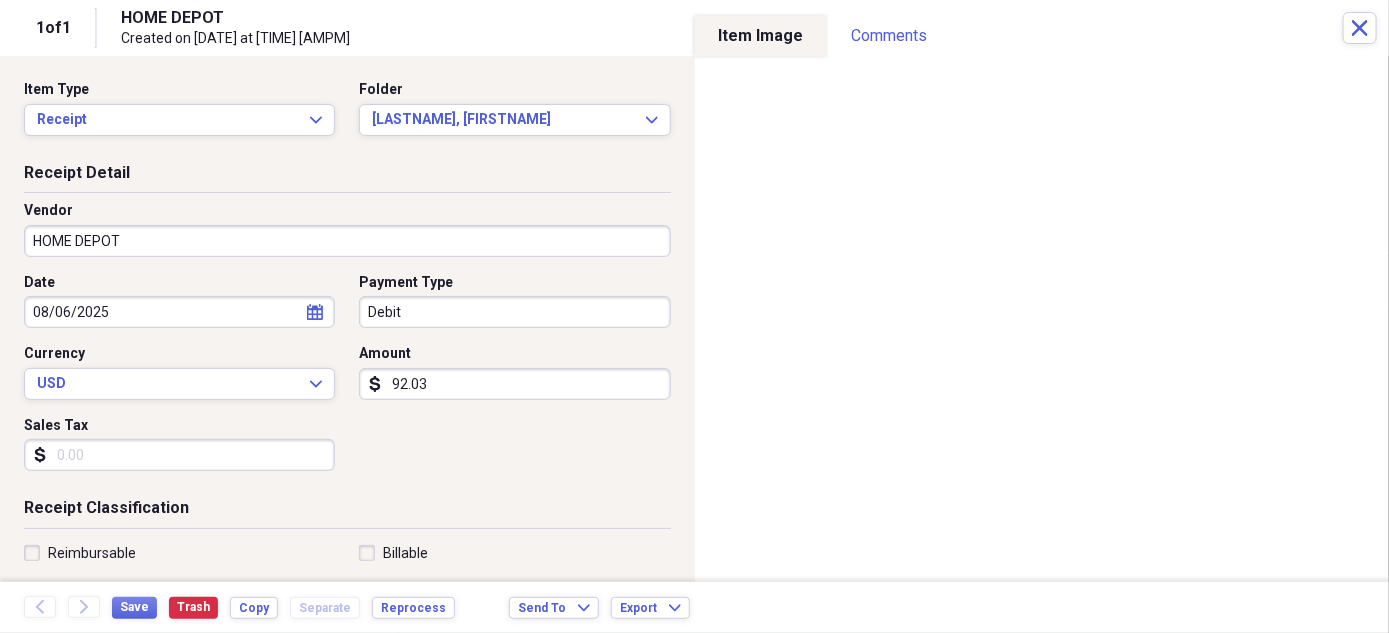 click on "Sales Tax" at bounding box center [179, 455] 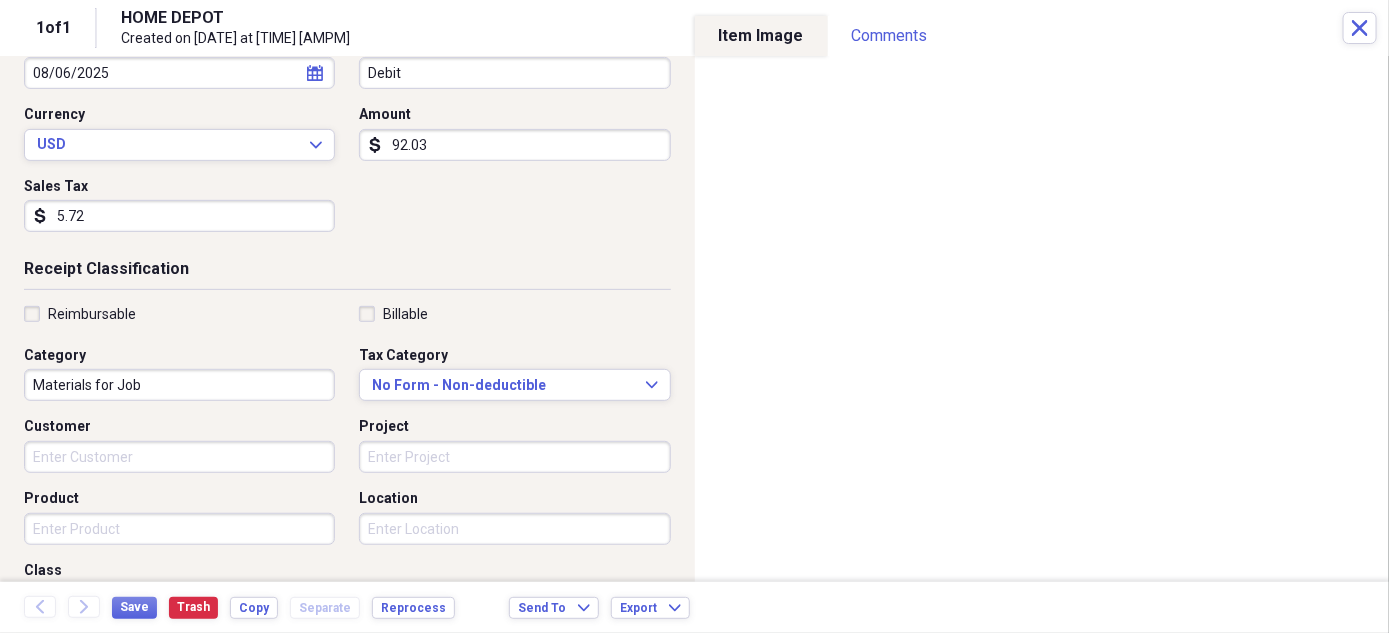 scroll, scrollTop: 249, scrollLeft: 0, axis: vertical 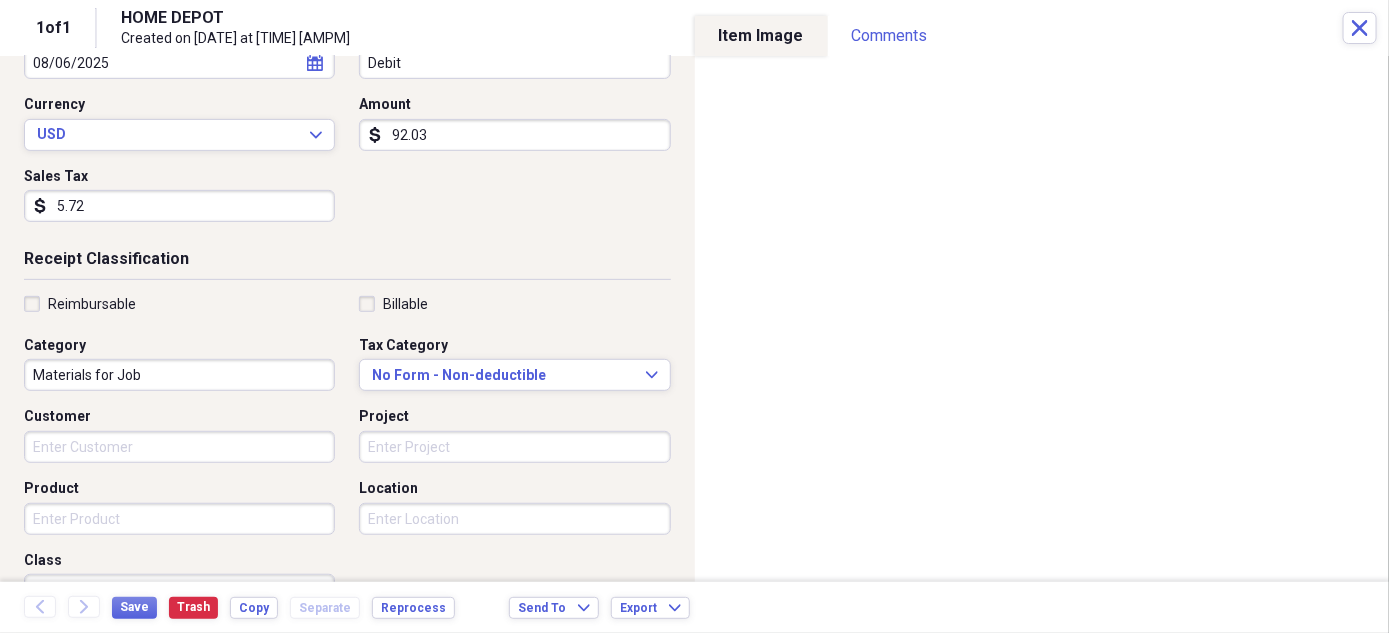 type on "5.72" 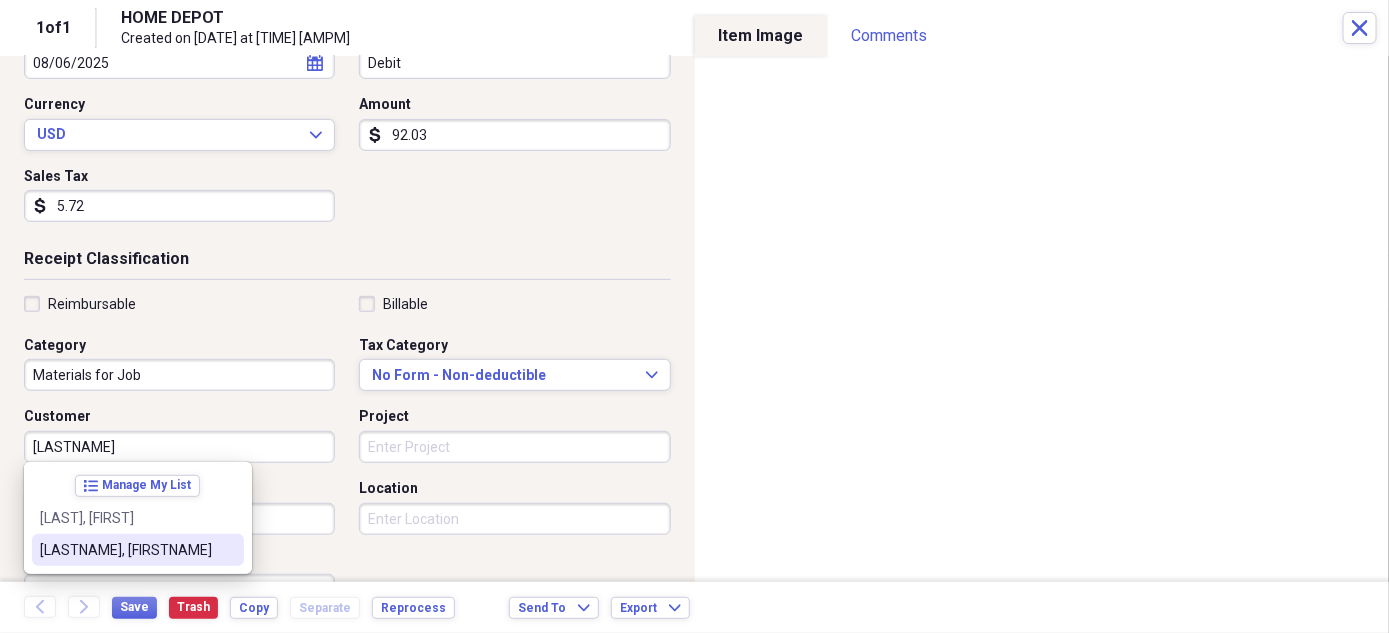 click on "[LASTNAME], [FIRSTNAME]" at bounding box center (138, 550) 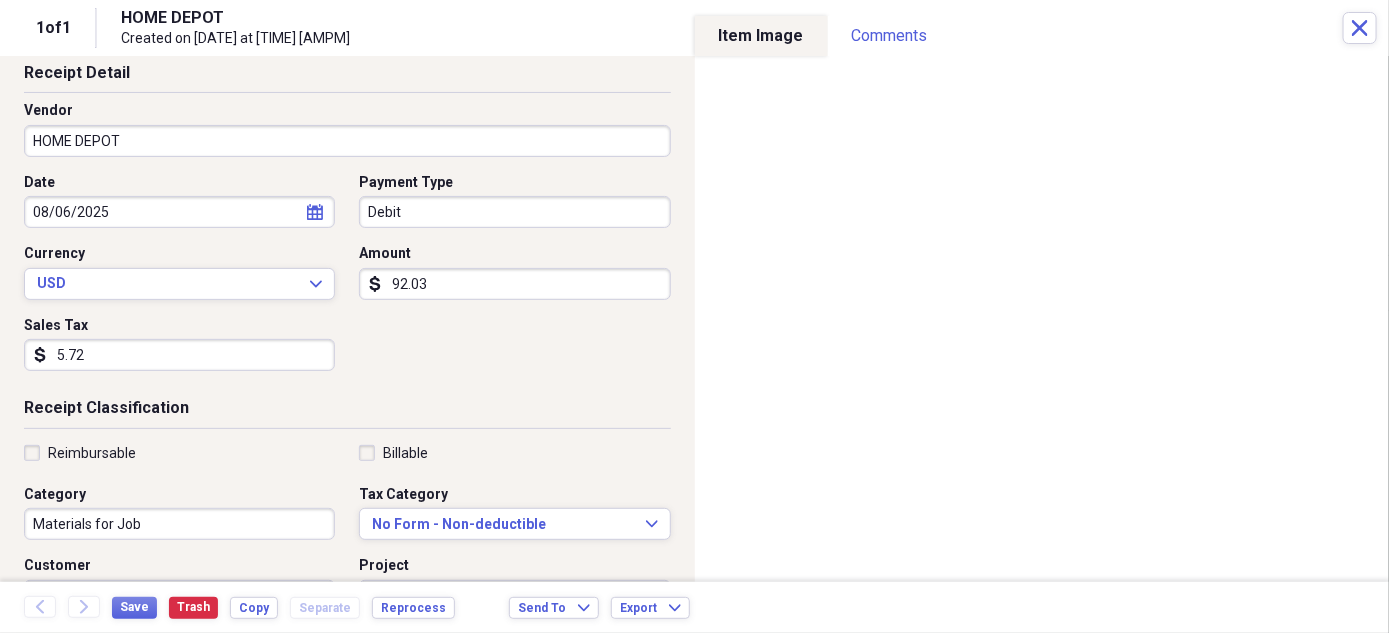 scroll, scrollTop: 49, scrollLeft: 0, axis: vertical 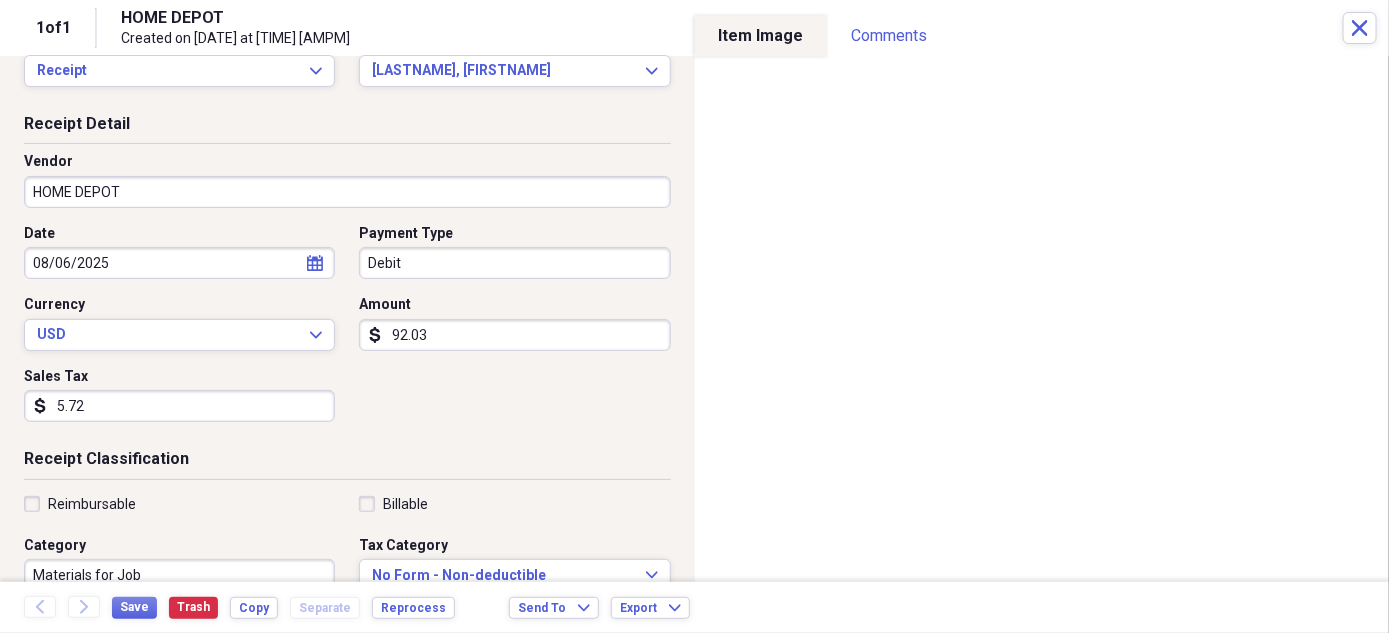 click on "Debit" at bounding box center (514, 263) 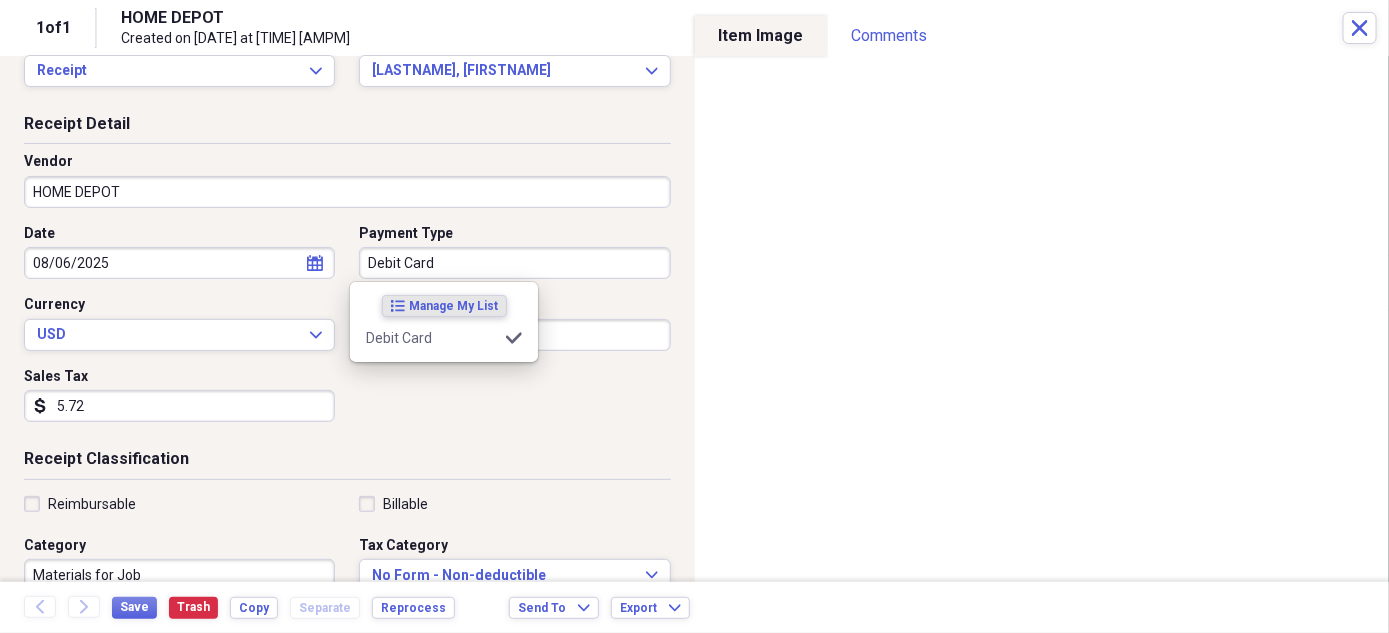 scroll, scrollTop: 0, scrollLeft: 0, axis: both 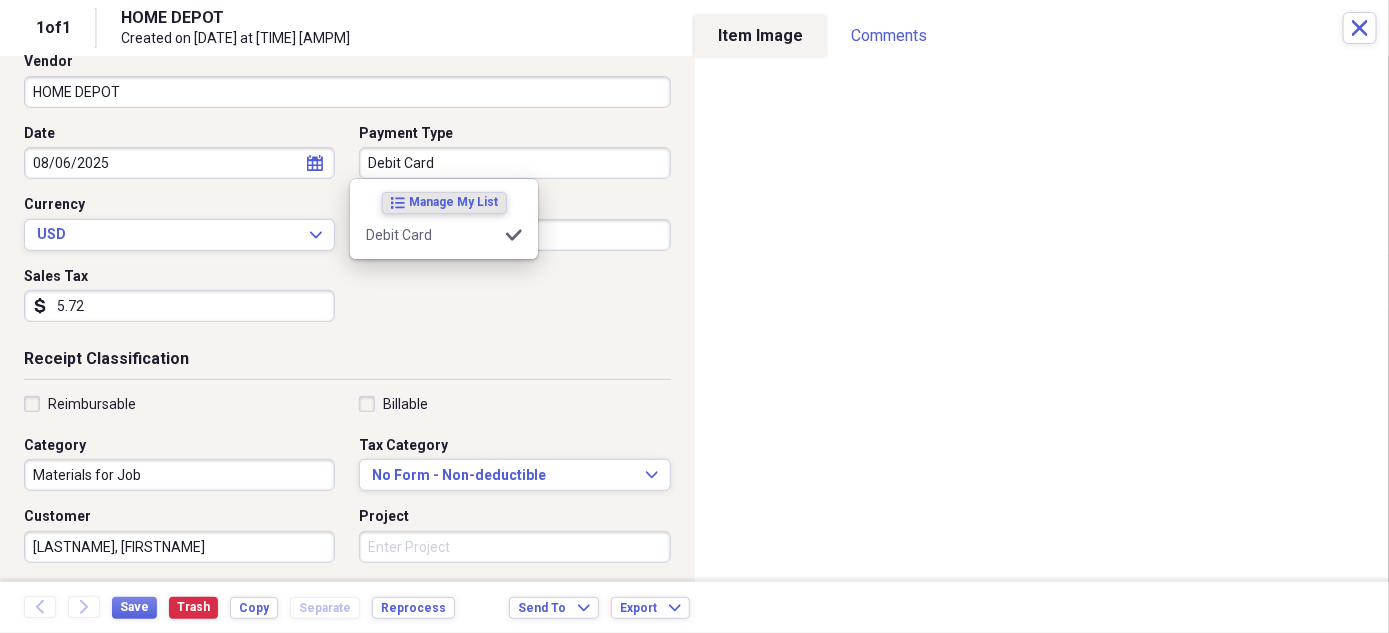 type on "Debit Card" 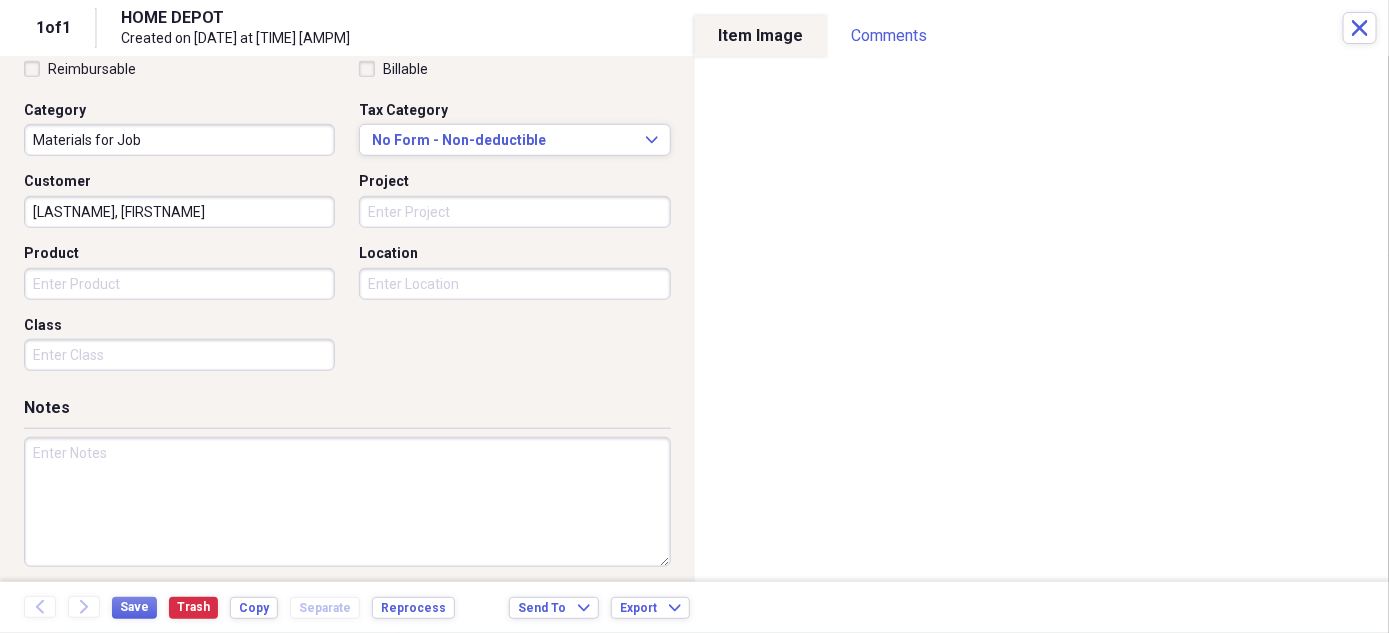 scroll, scrollTop: 493, scrollLeft: 0, axis: vertical 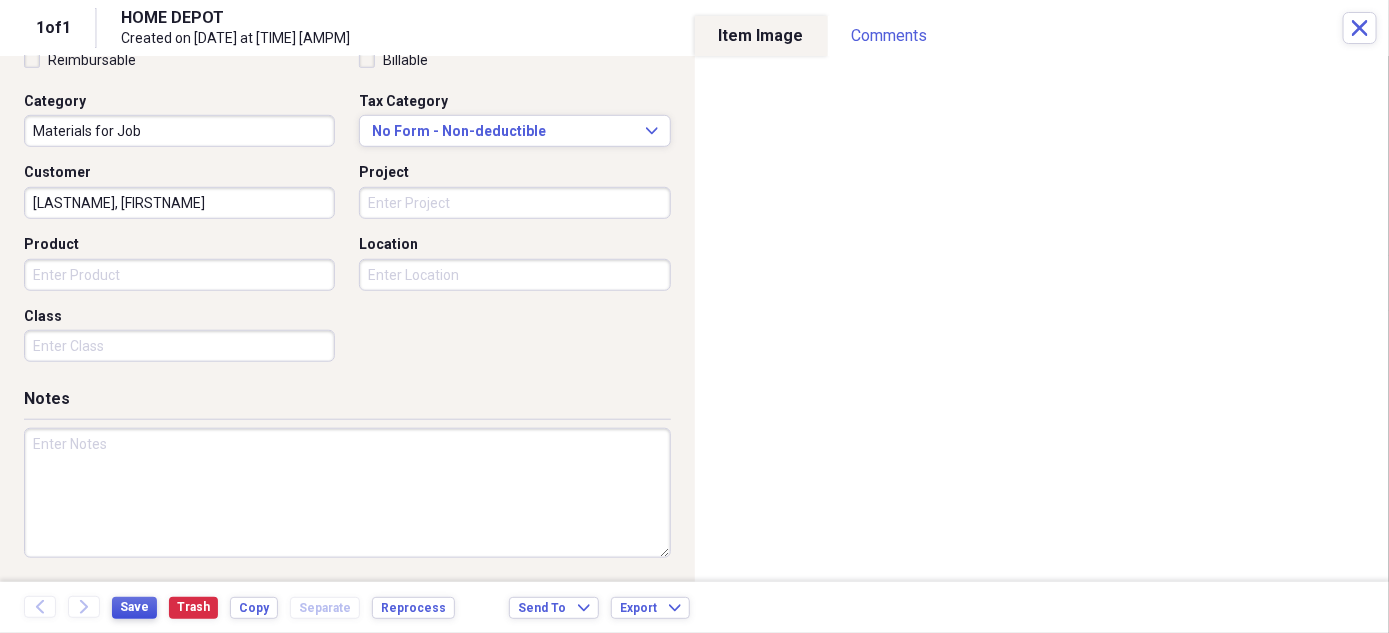 click on "Save" at bounding box center [134, 607] 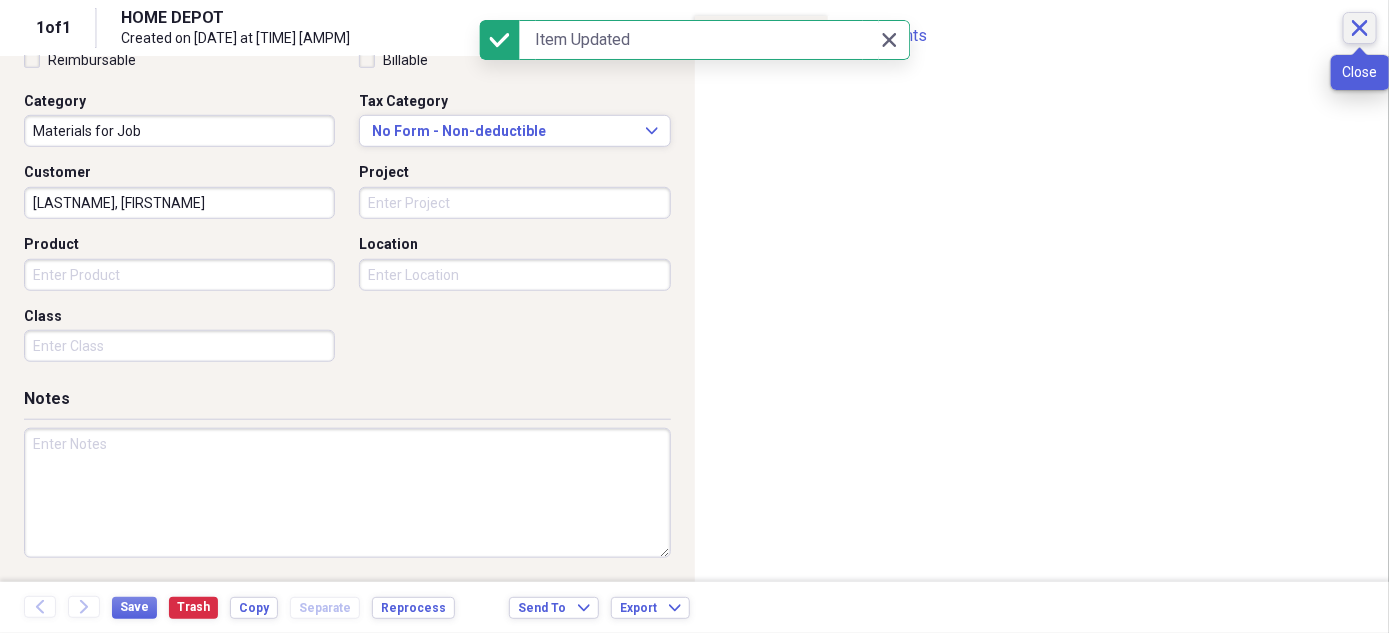 click on "Close" 